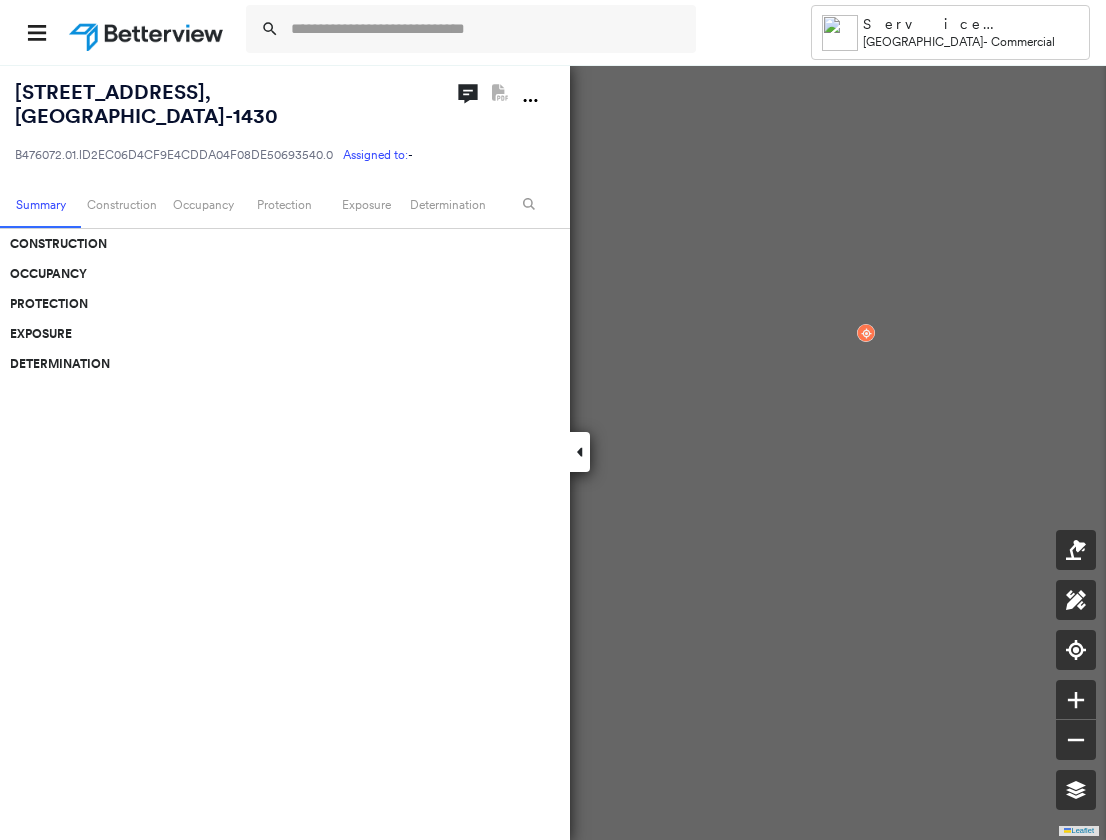 scroll, scrollTop: 0, scrollLeft: 0, axis: both 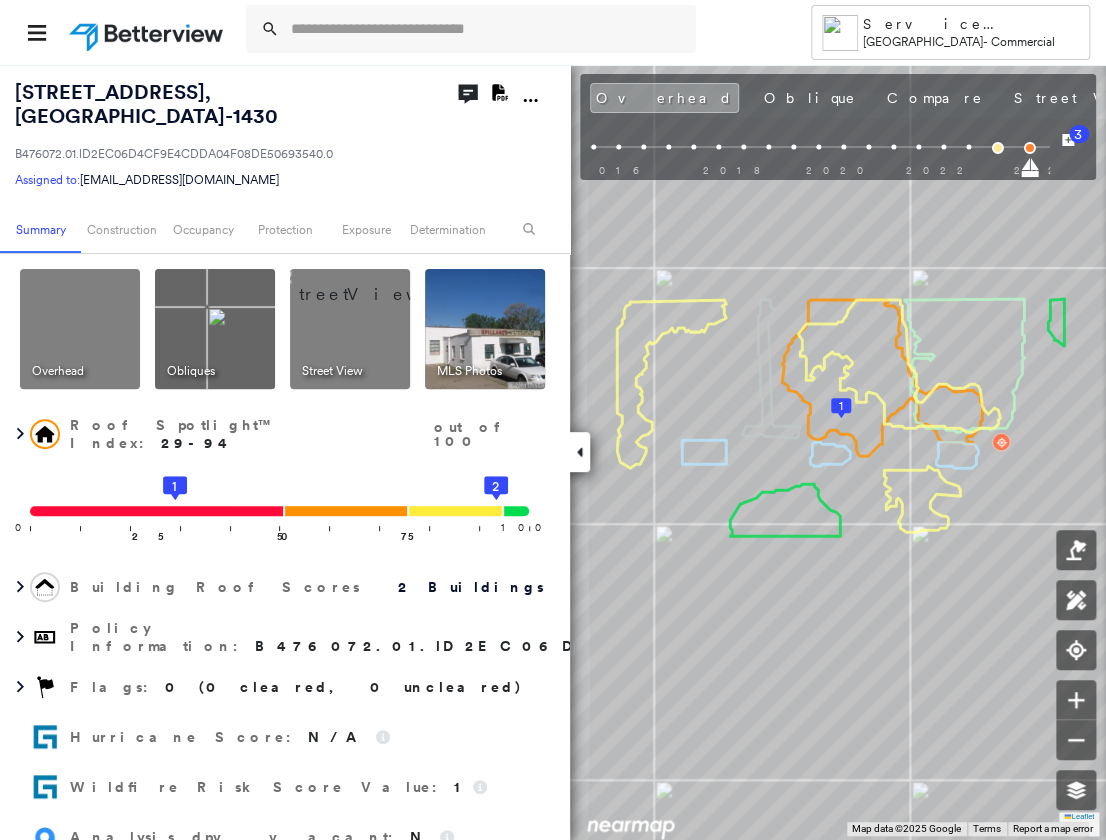 click on "3" at bounding box center (1068, 150) 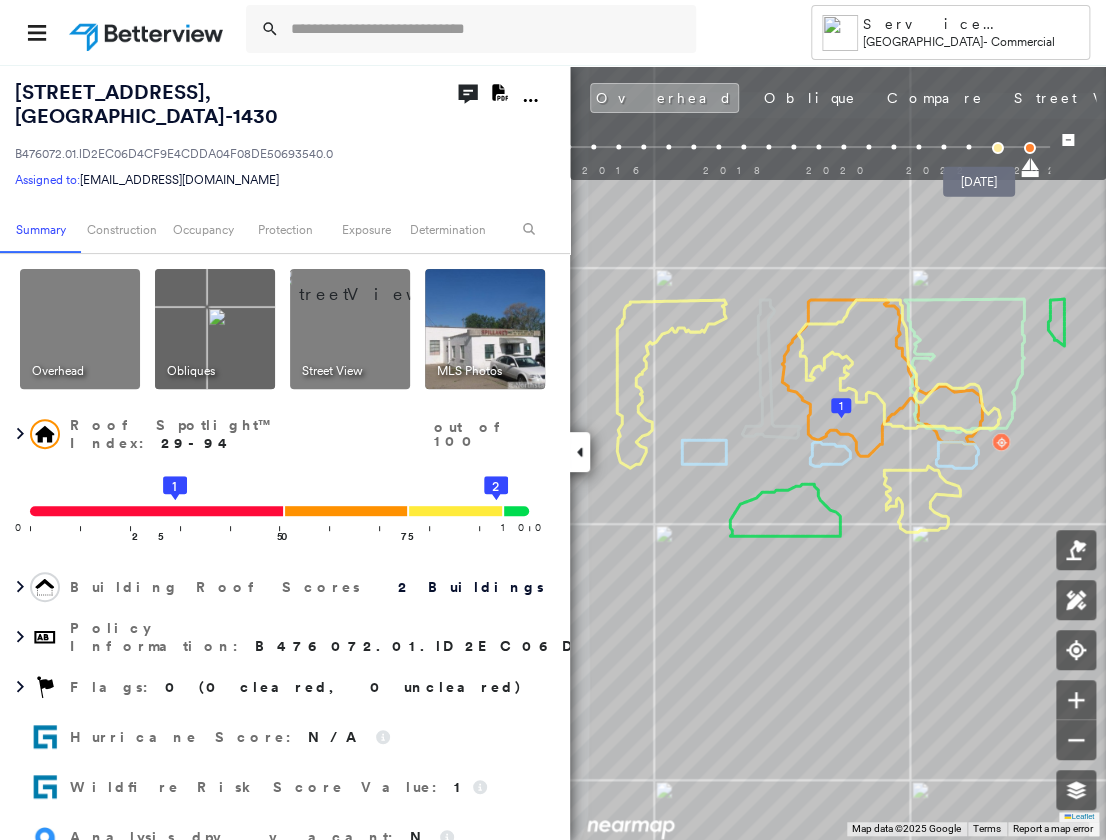 click at bounding box center [997, 148] 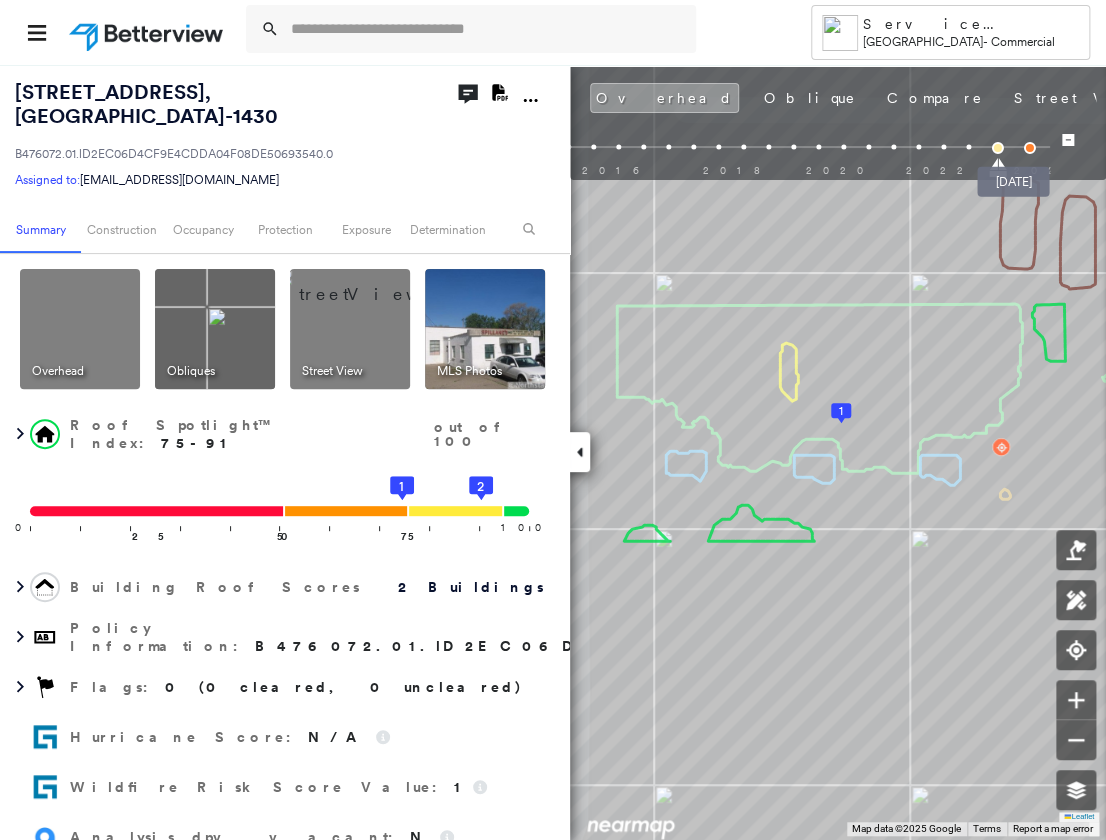 click at bounding box center [1029, 148] 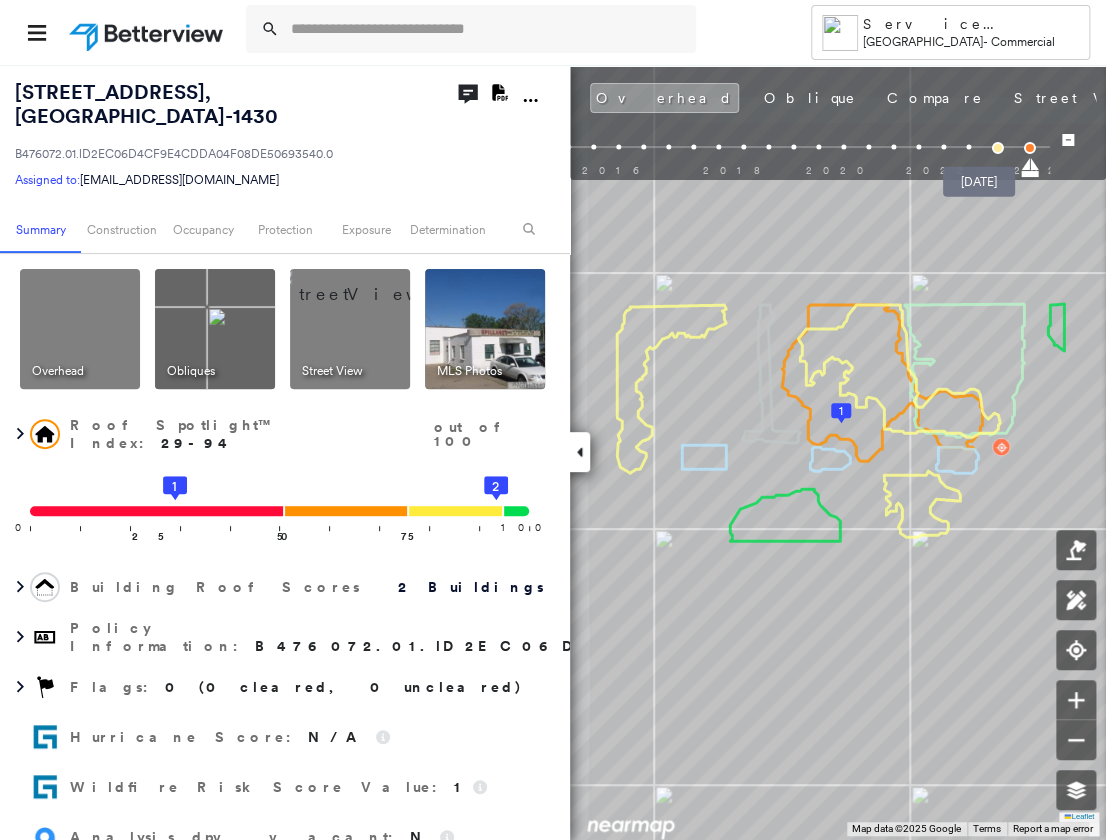 click at bounding box center (997, 148) 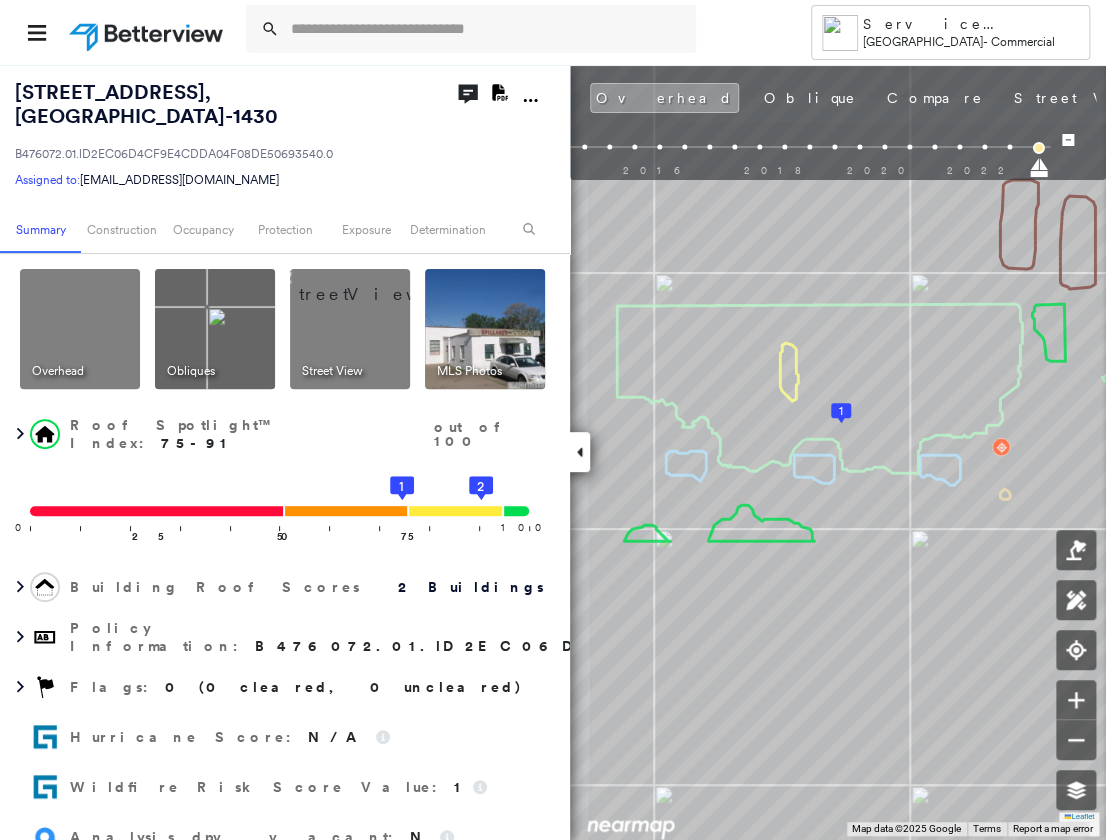scroll, scrollTop: 0, scrollLeft: -79, axis: horizontal 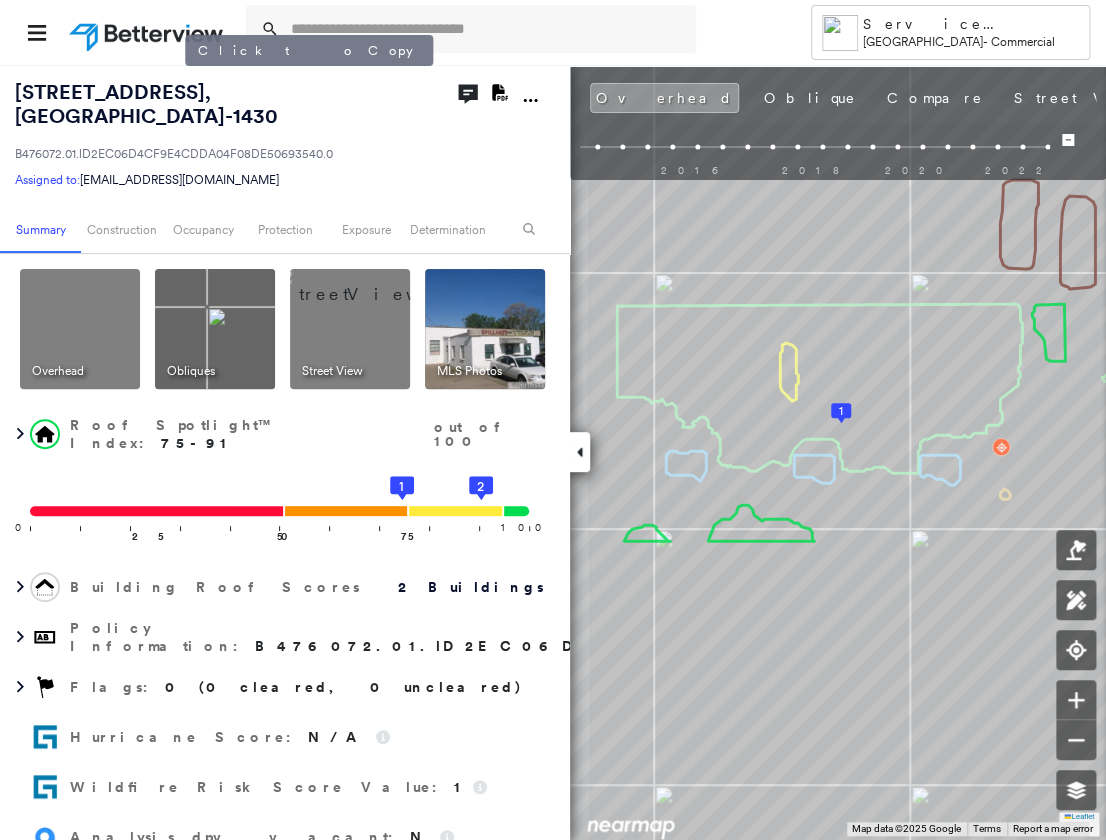 click on "[STREET_ADDRESS]" at bounding box center [146, 104] 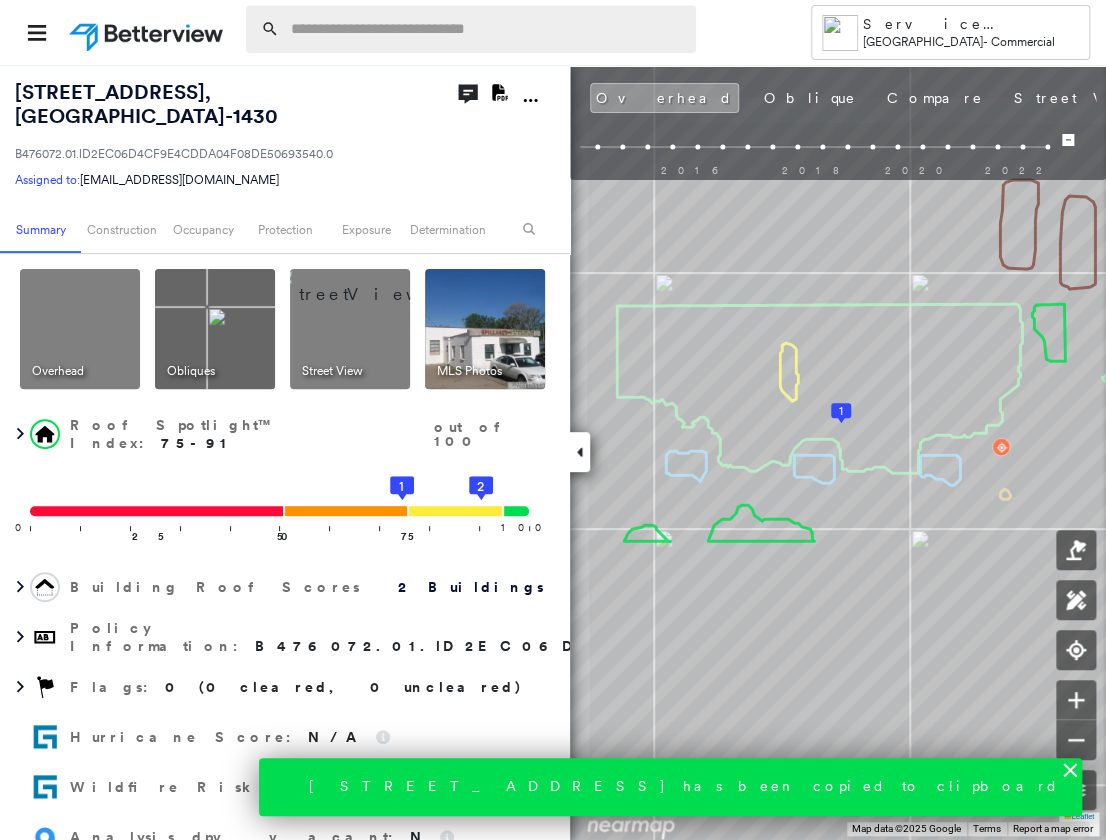 click at bounding box center (487, 29) 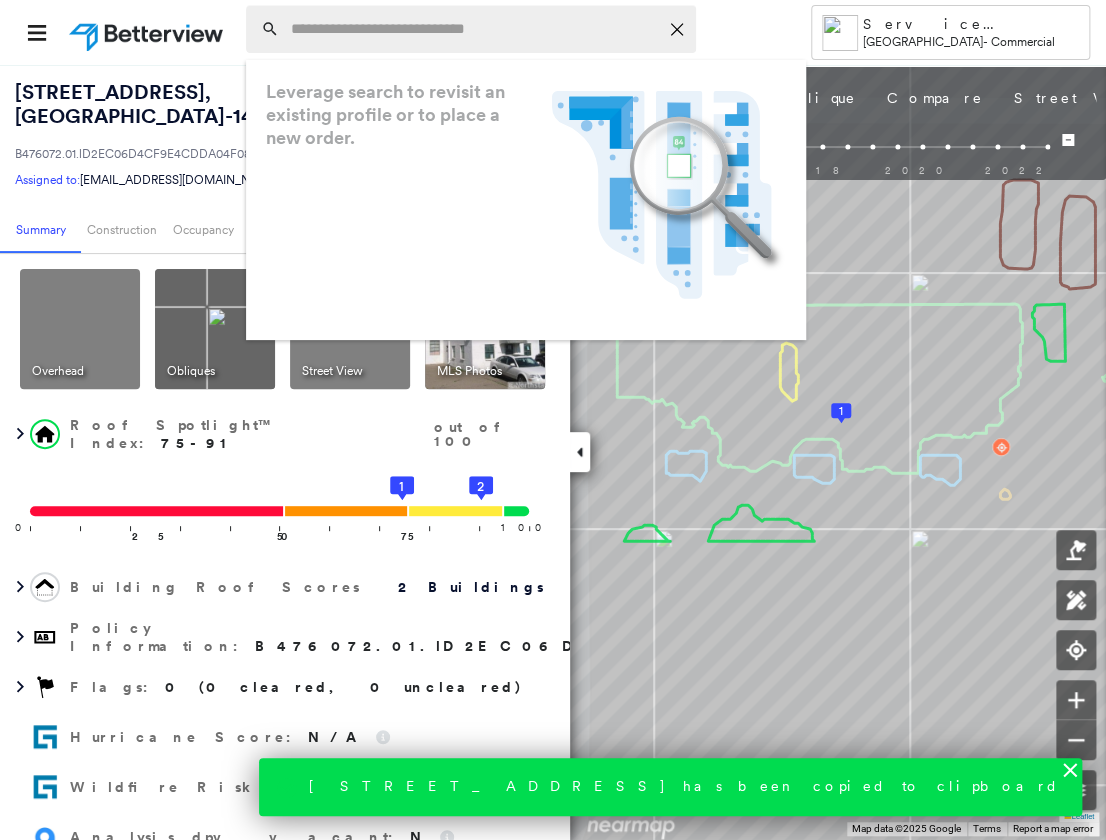 paste on "**********" 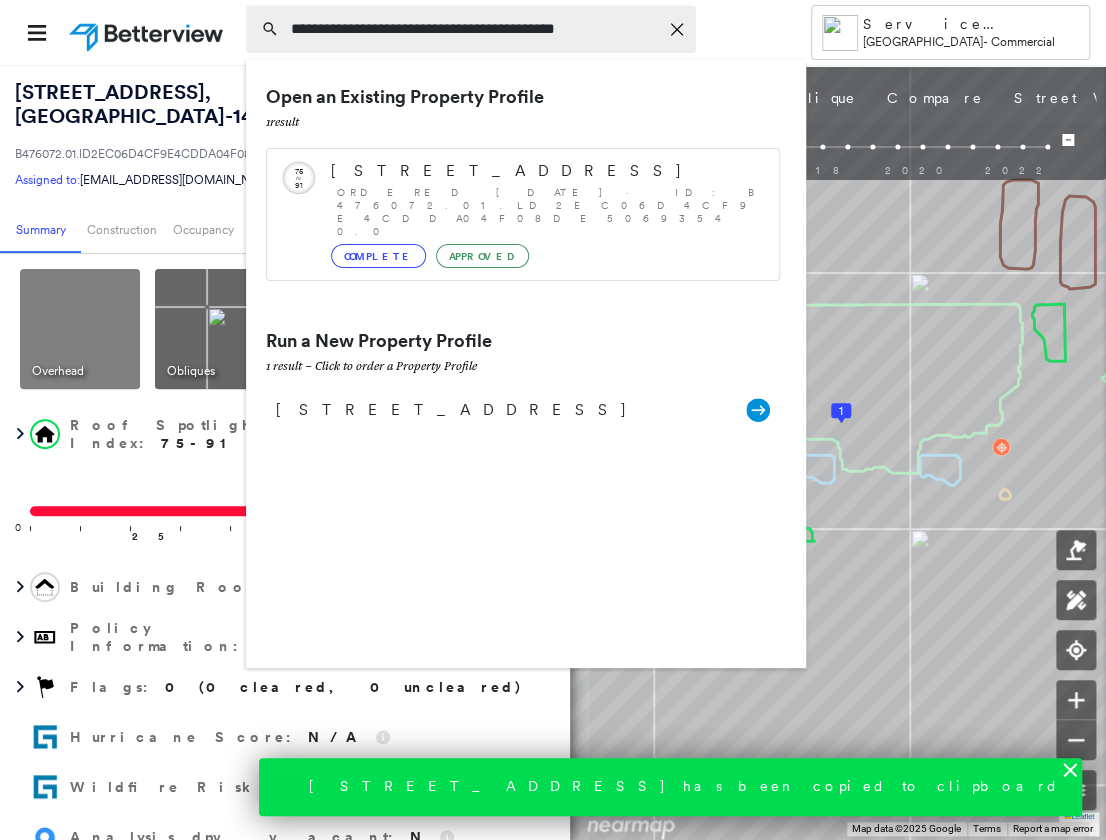 type on "**********" 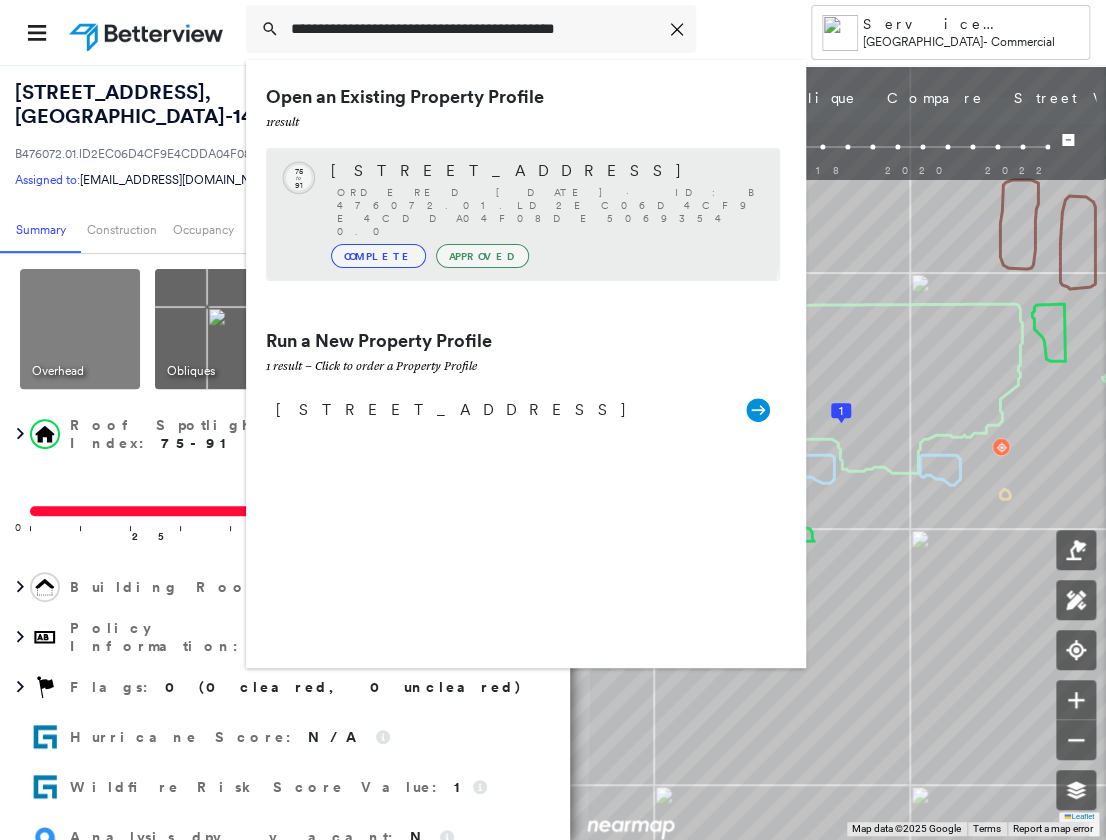 click on "Ordered [DATE] · ID: B476072.01.lD2EC06D4CF9E4CDDA04F08DE50693540.0" at bounding box center [548, 212] 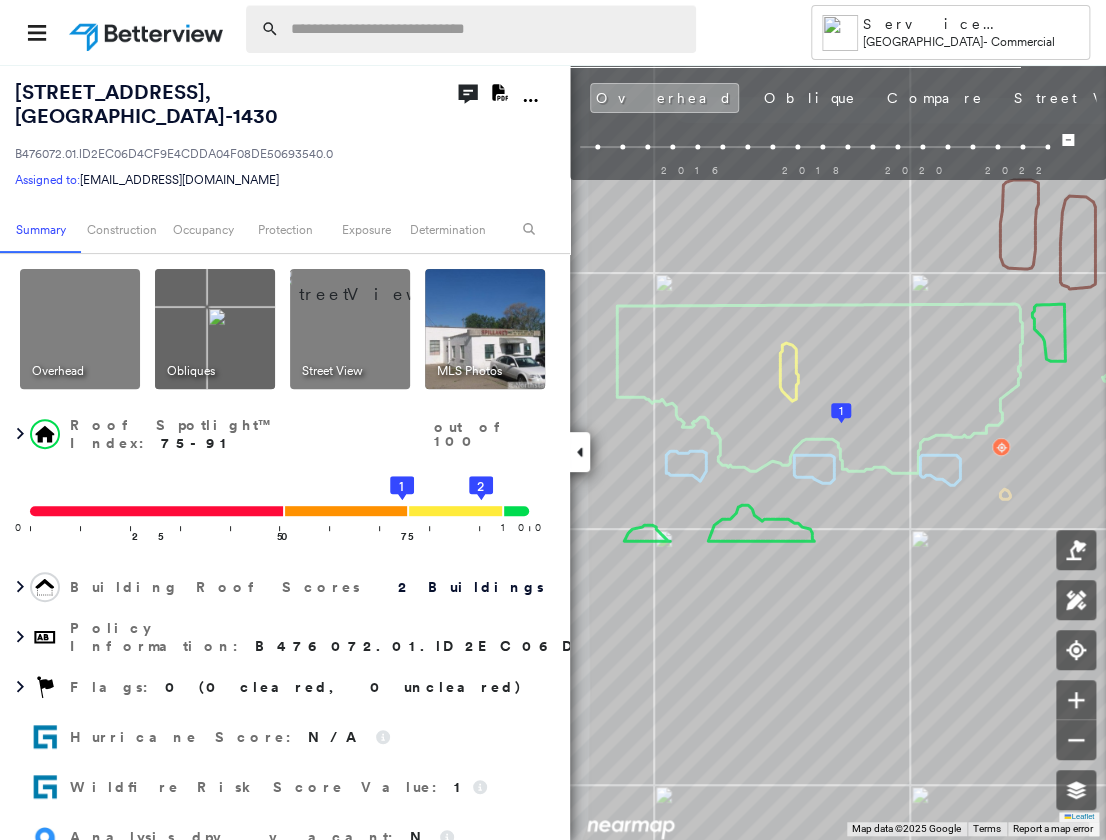 click at bounding box center (487, 29) 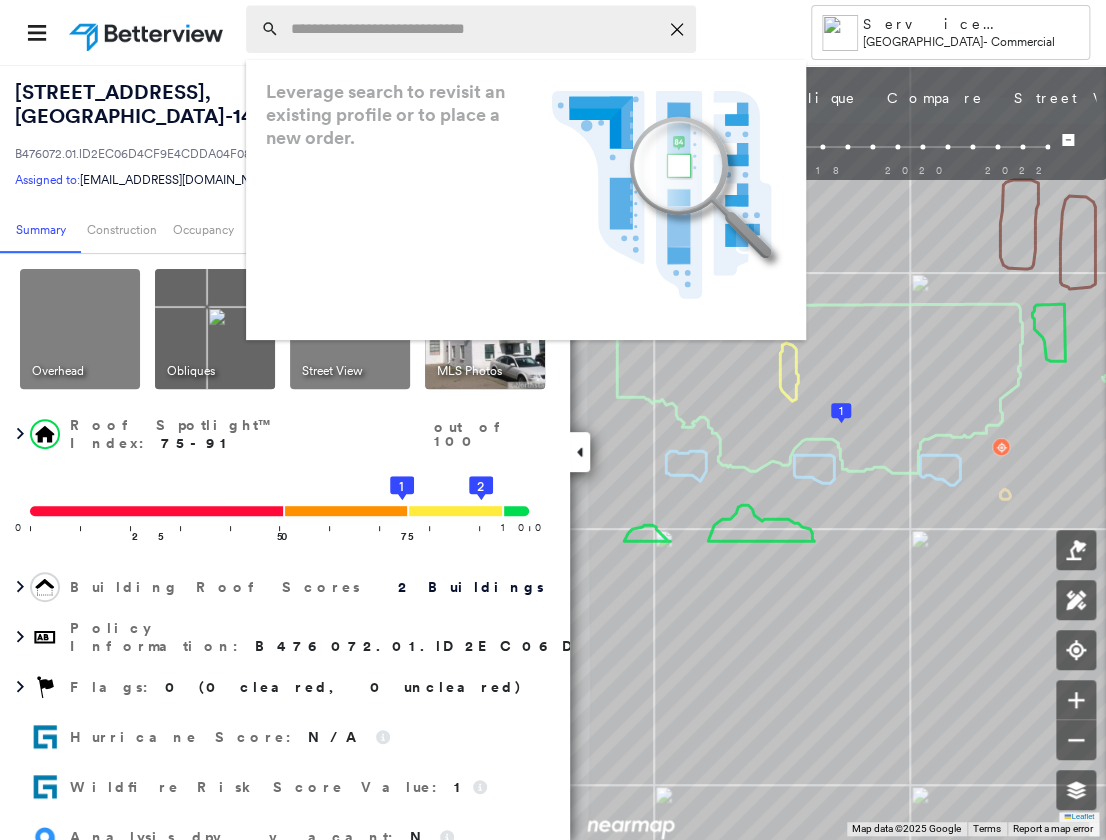 paste on "**********" 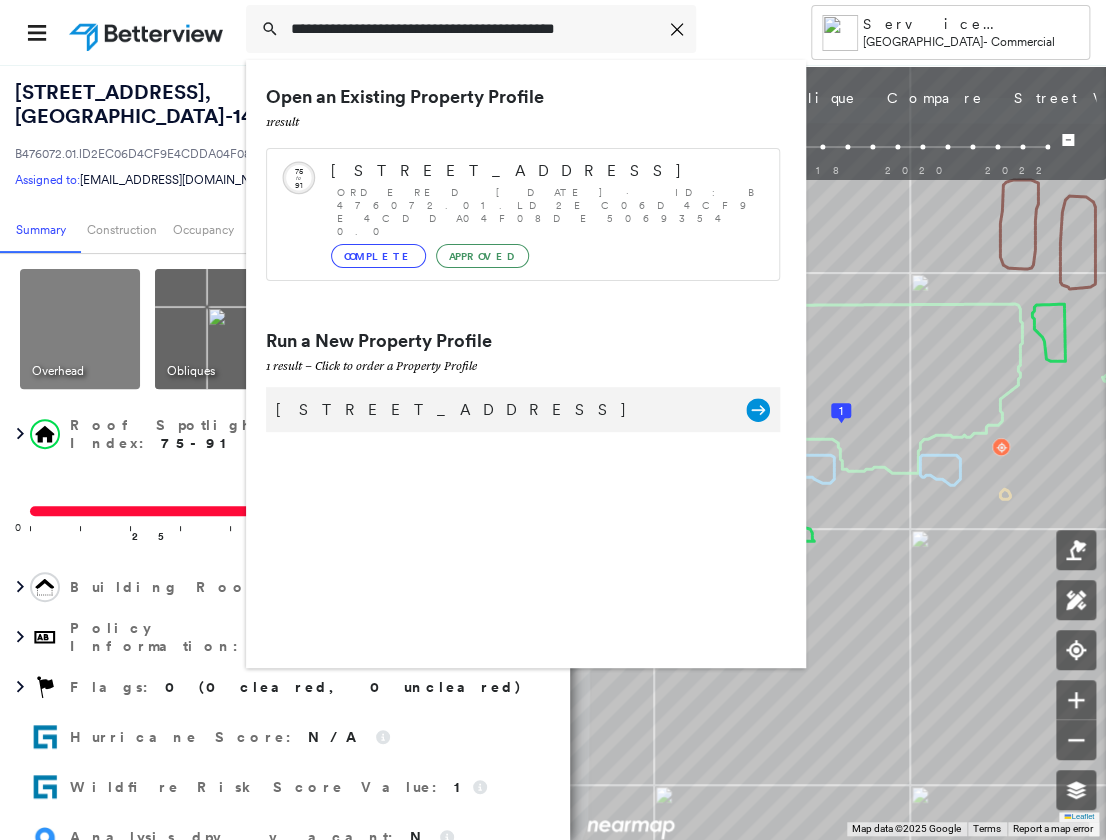 type on "**********" 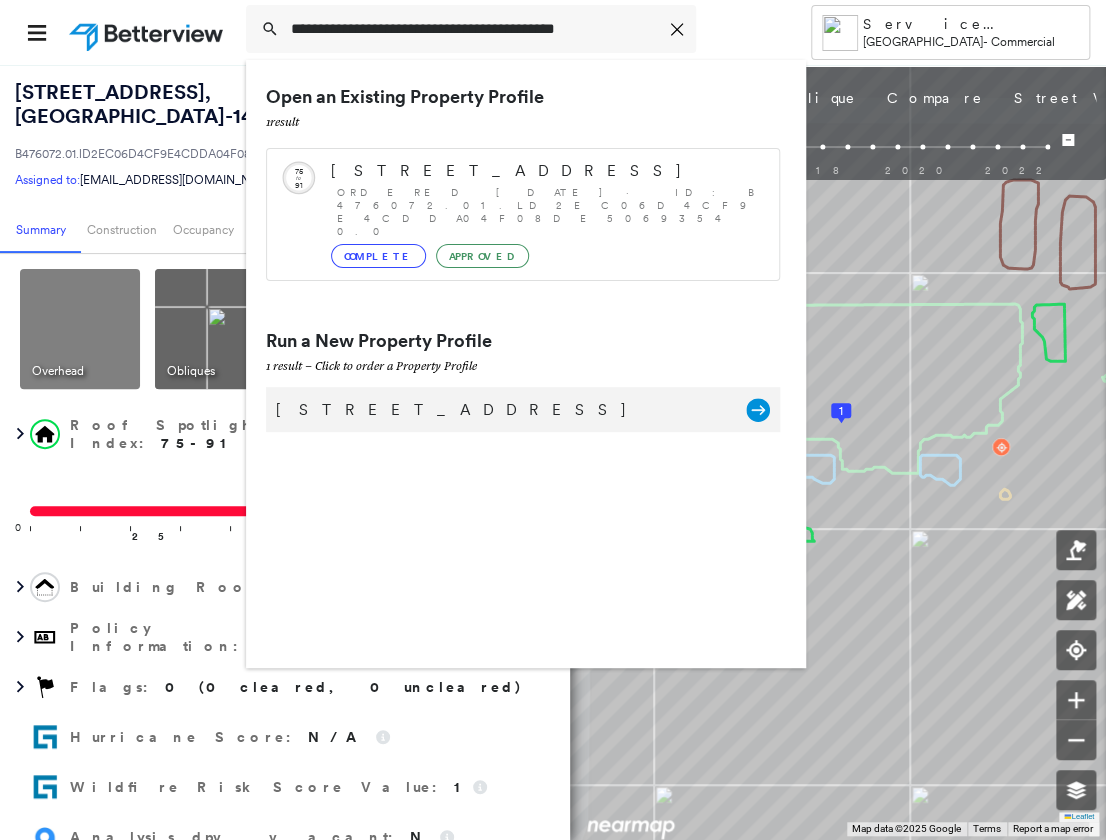 click on "[STREET_ADDRESS]" at bounding box center [501, 410] 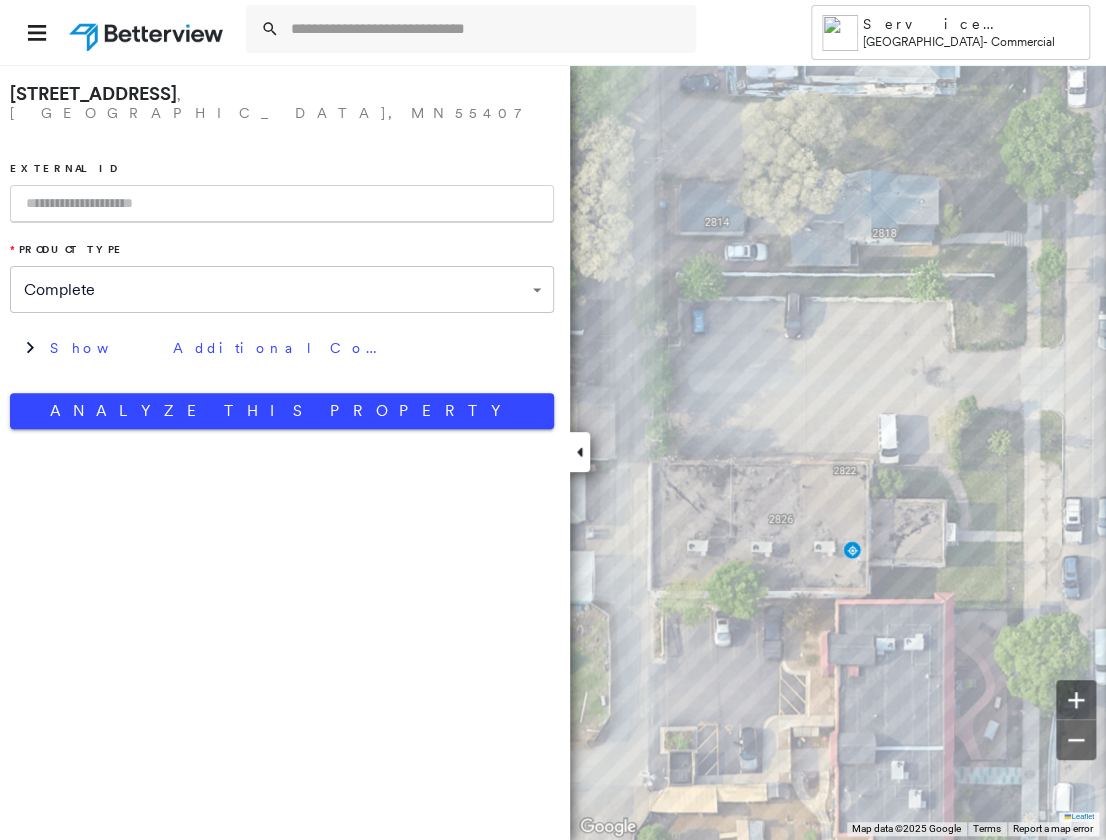 paste on "*******" 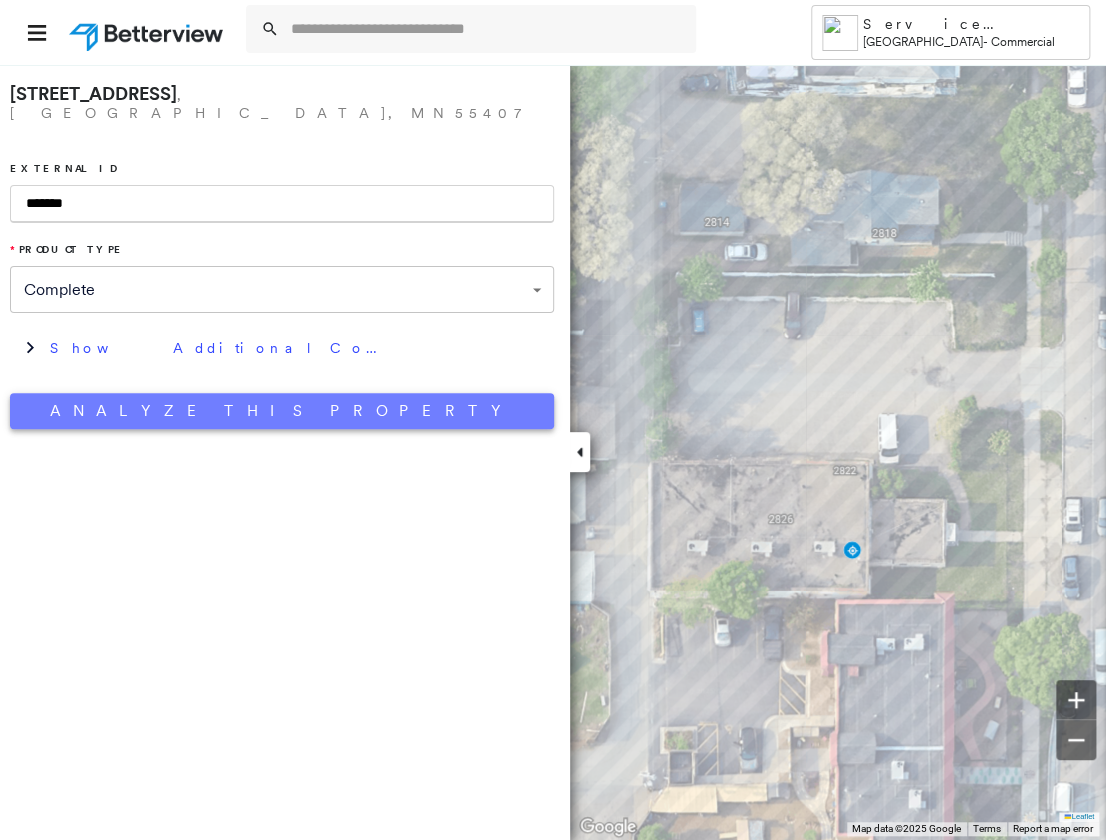 type on "*******" 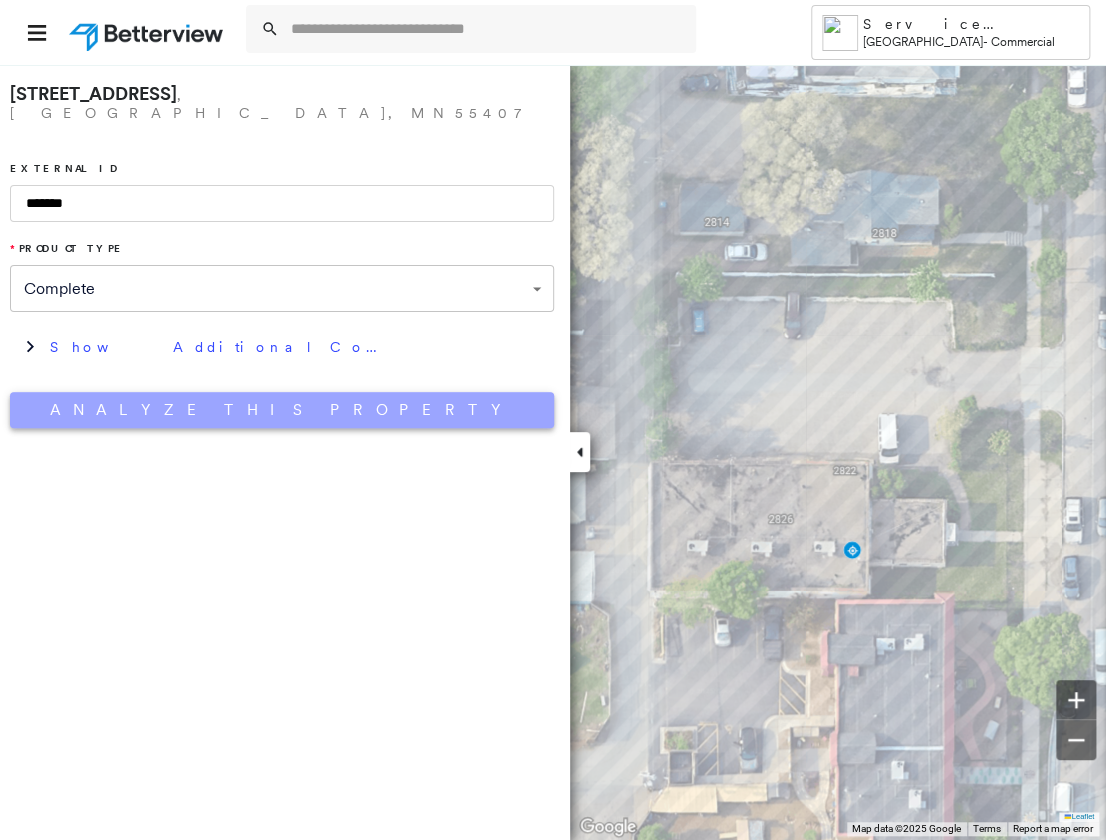 click on "Analyze This Property" at bounding box center (282, 410) 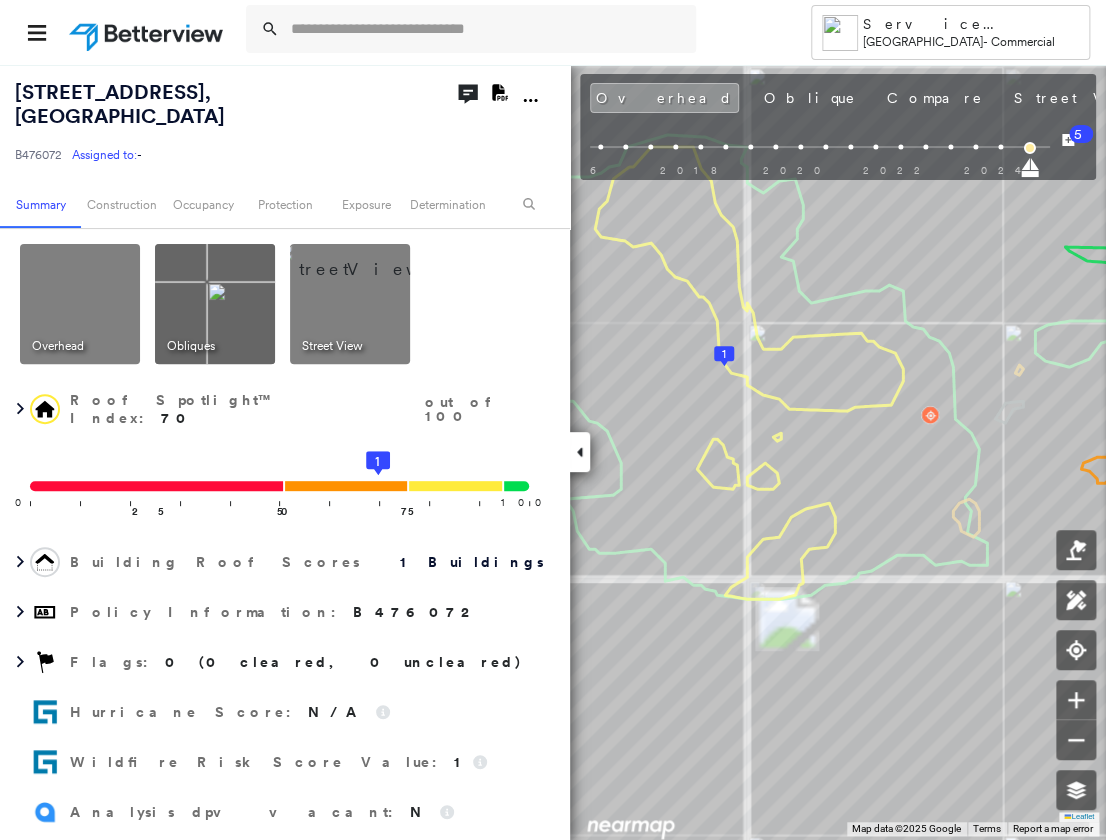 click at bounding box center [215, -209] 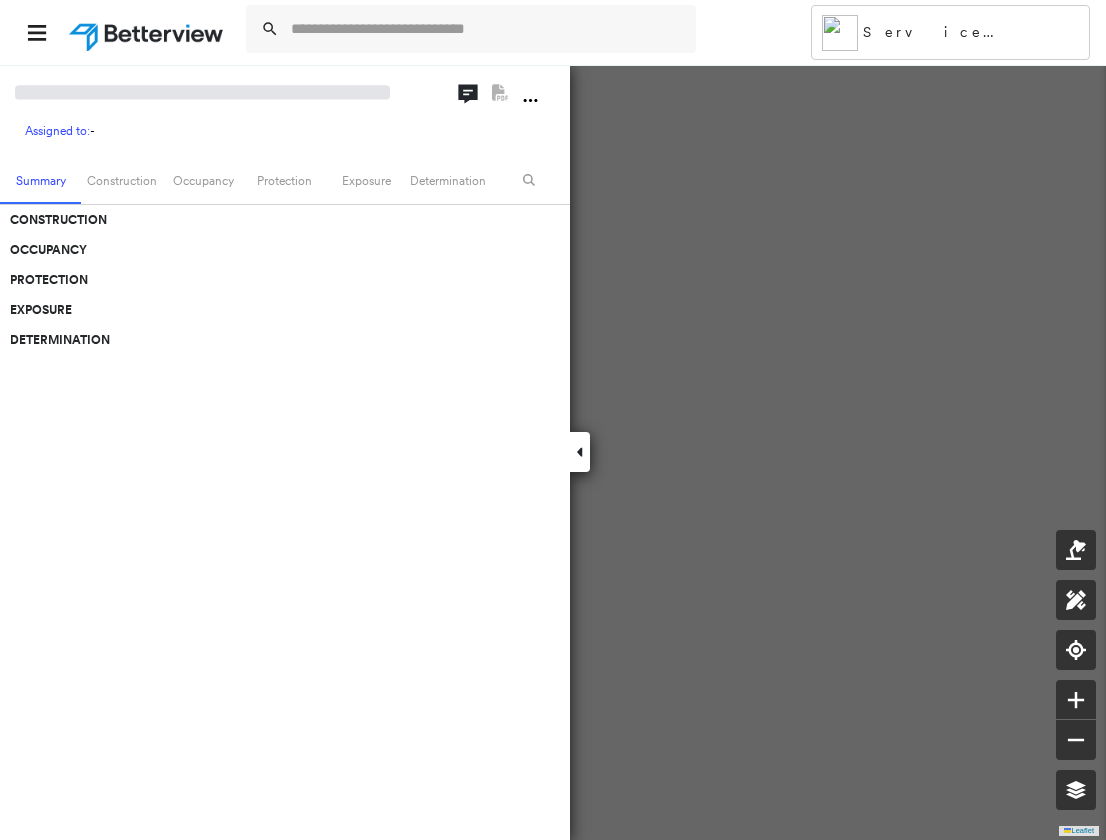 scroll, scrollTop: 0, scrollLeft: 0, axis: both 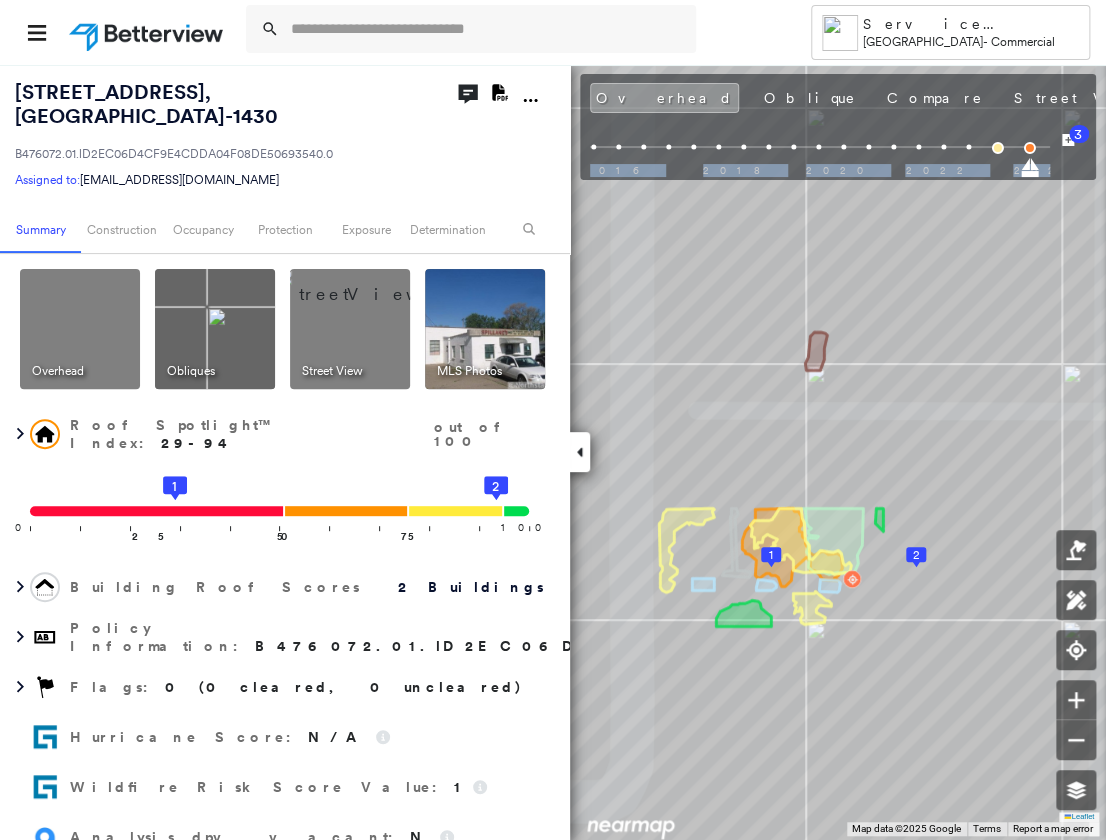drag, startPoint x: 1029, startPoint y: 147, endPoint x: 1081, endPoint y: 151, distance: 52.153618 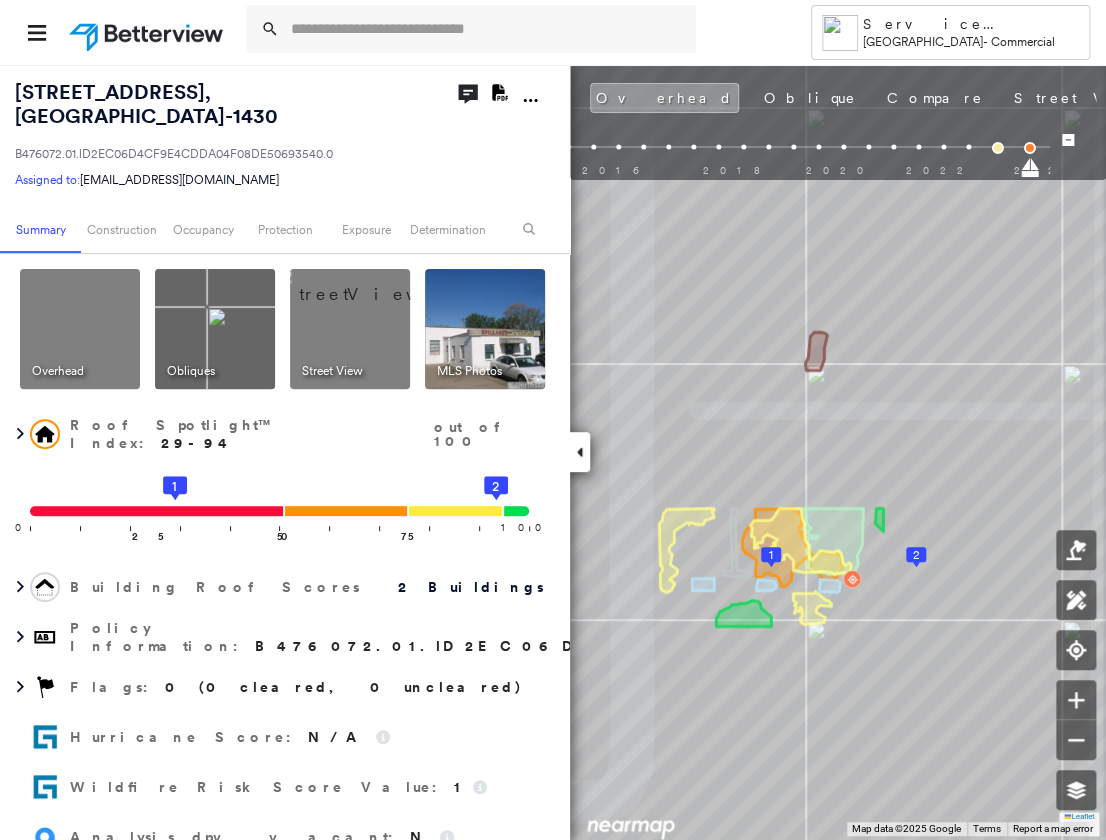 click 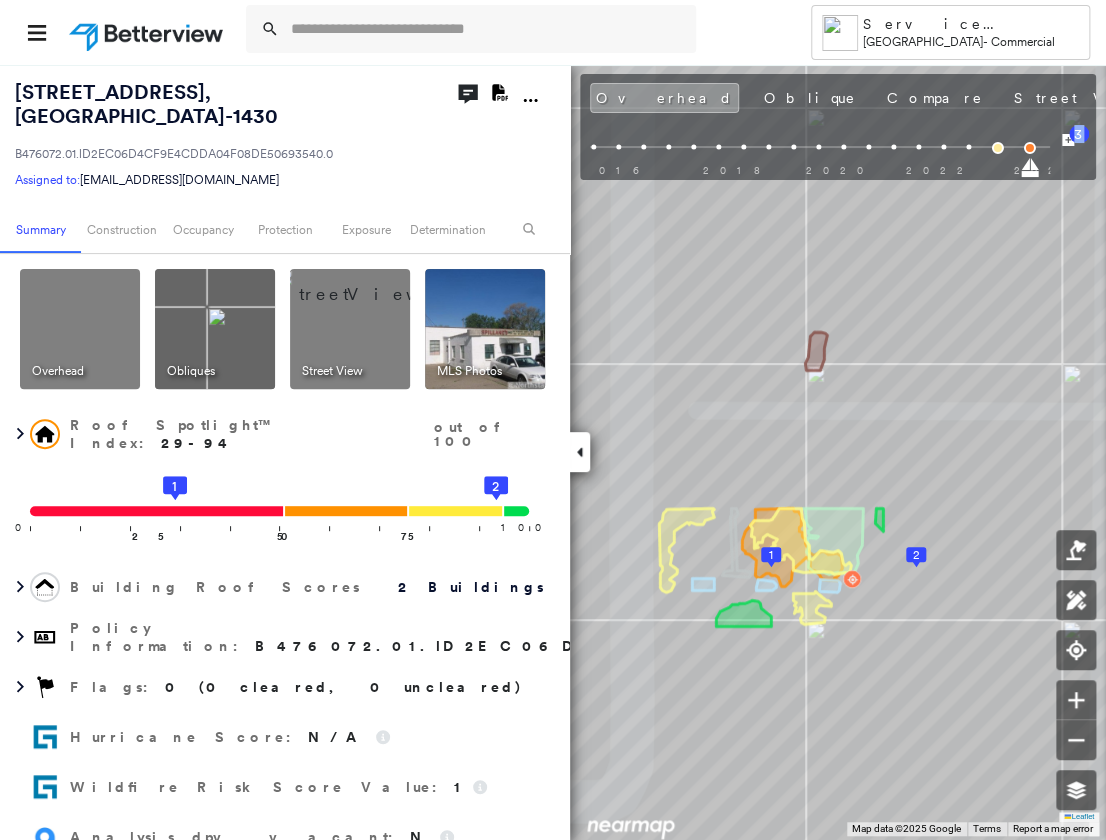 click on "3" at bounding box center [1068, 150] 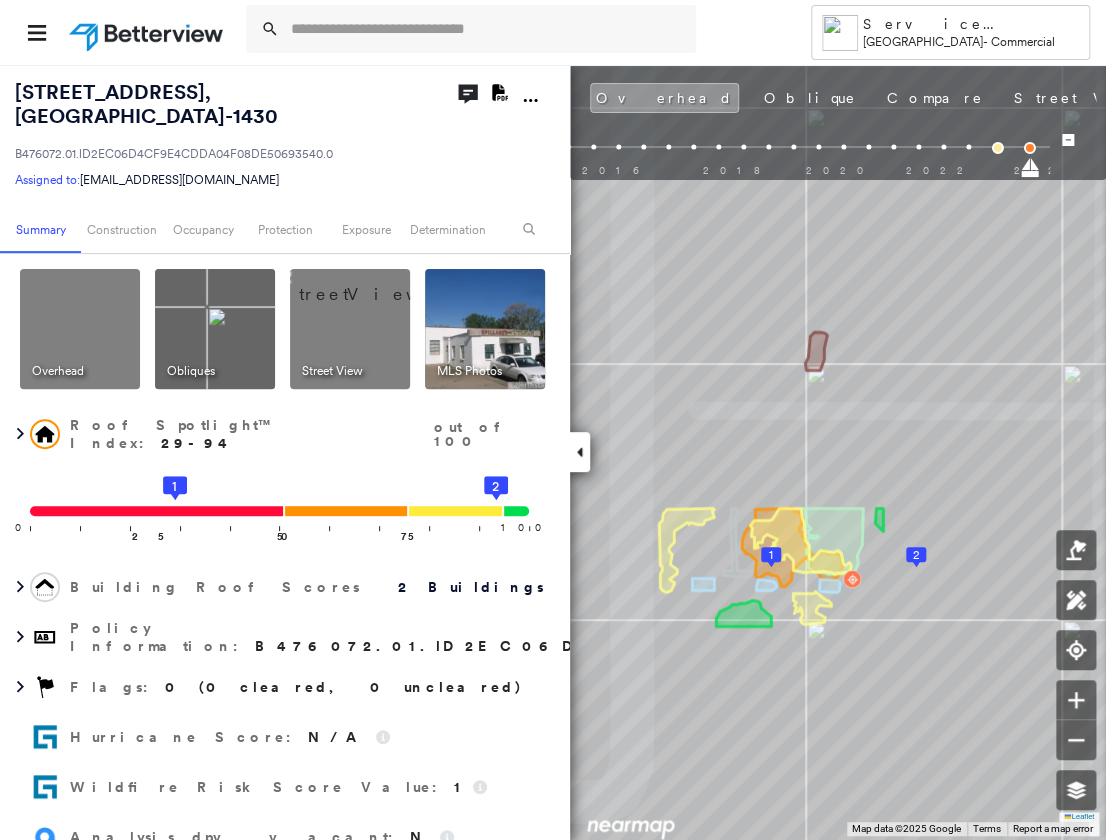 click 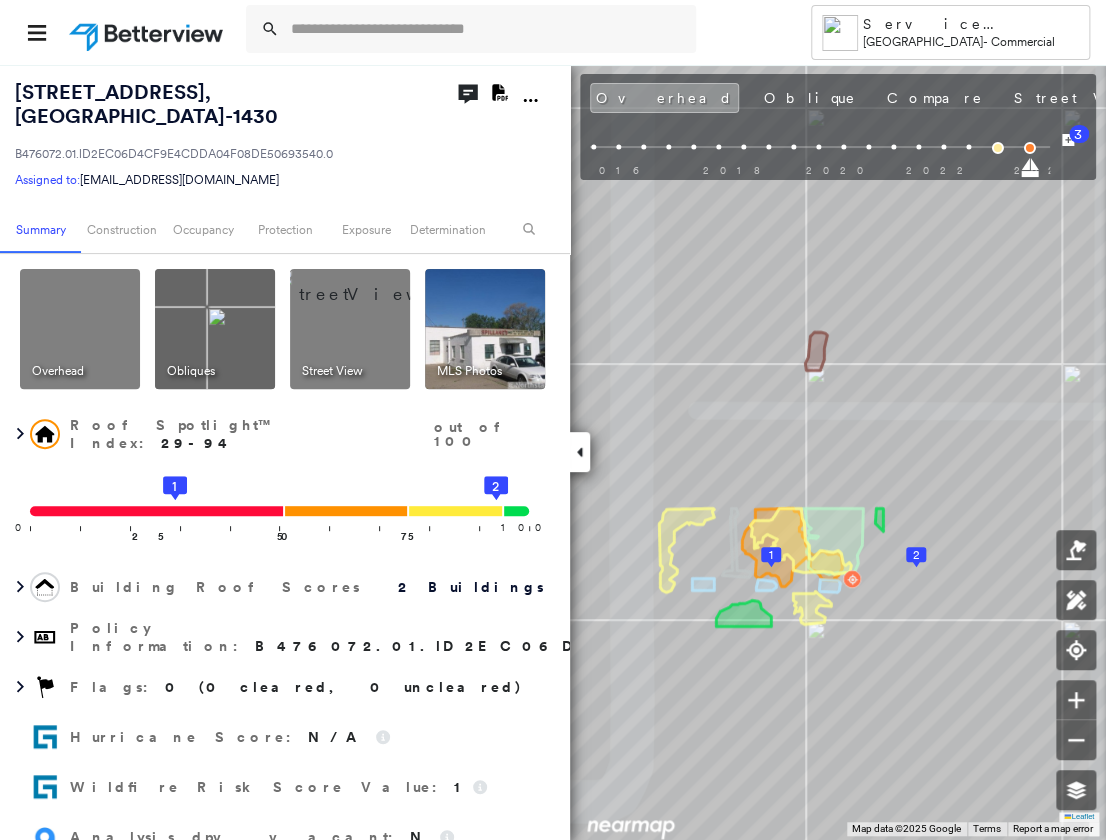 click 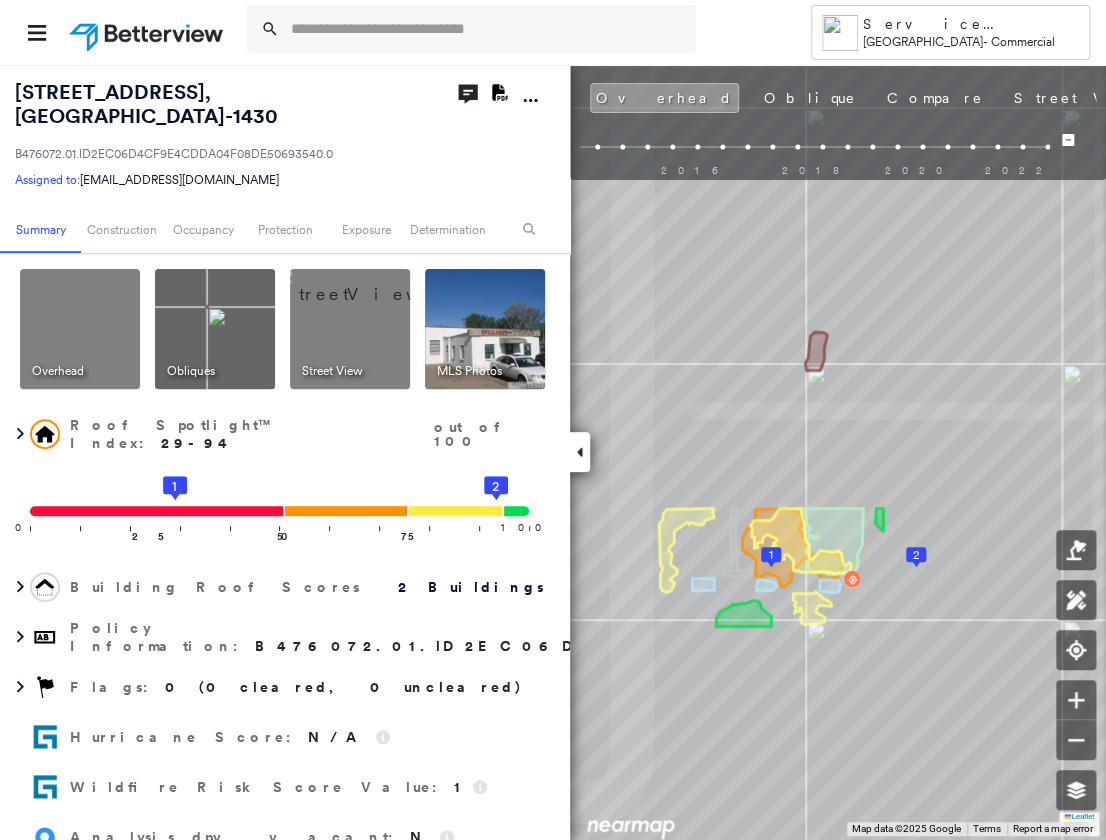 scroll, scrollTop: 0, scrollLeft: 0, axis: both 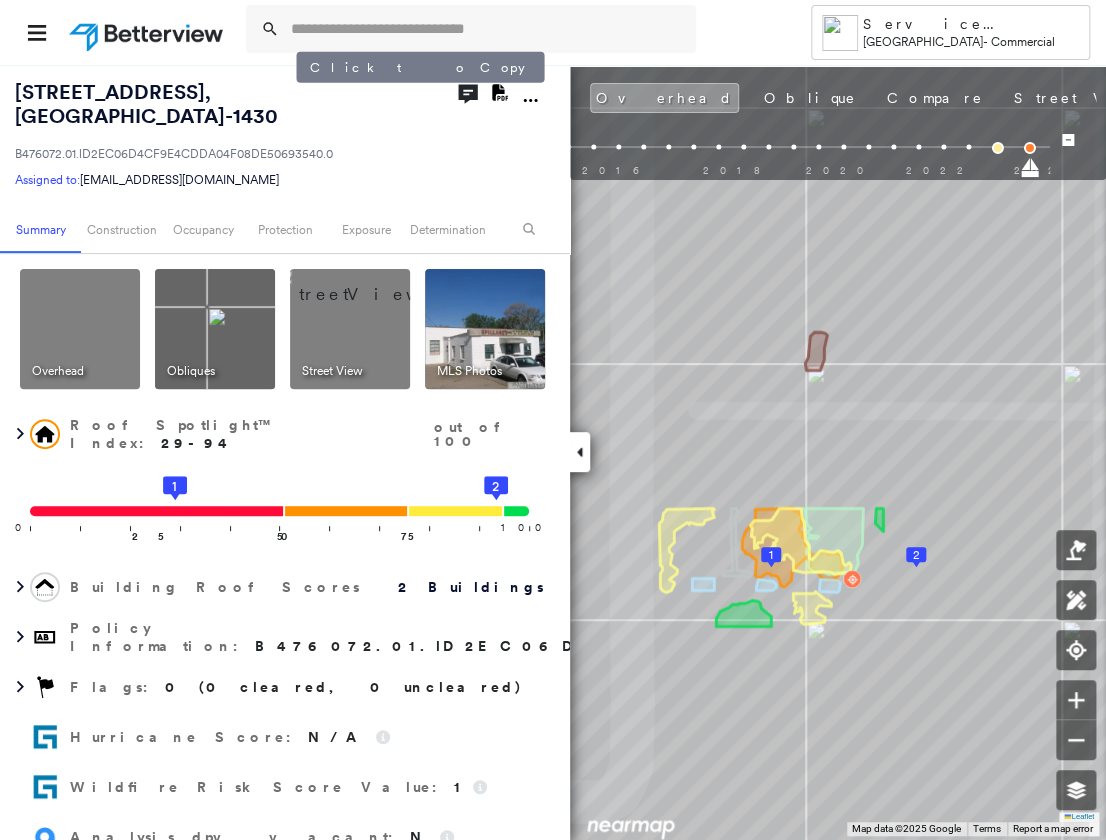 click on "[STREET_ADDRESS]" at bounding box center [146, 104] 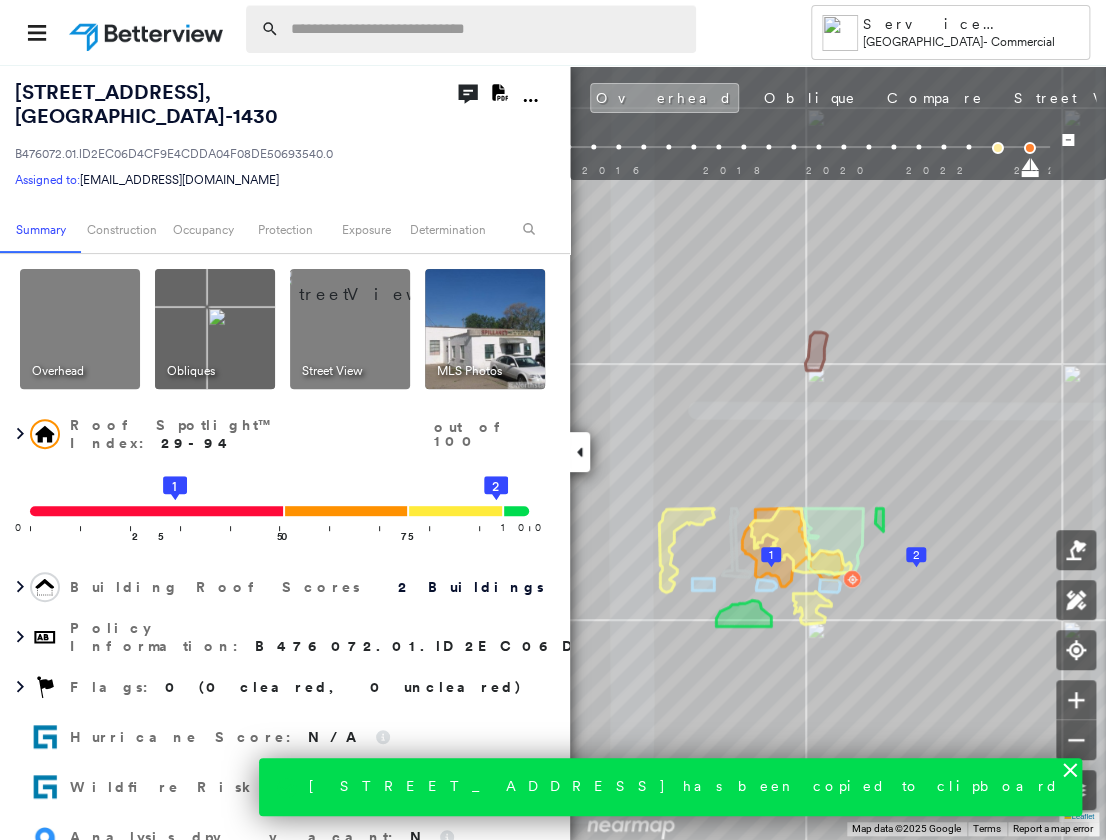 click at bounding box center [487, 29] 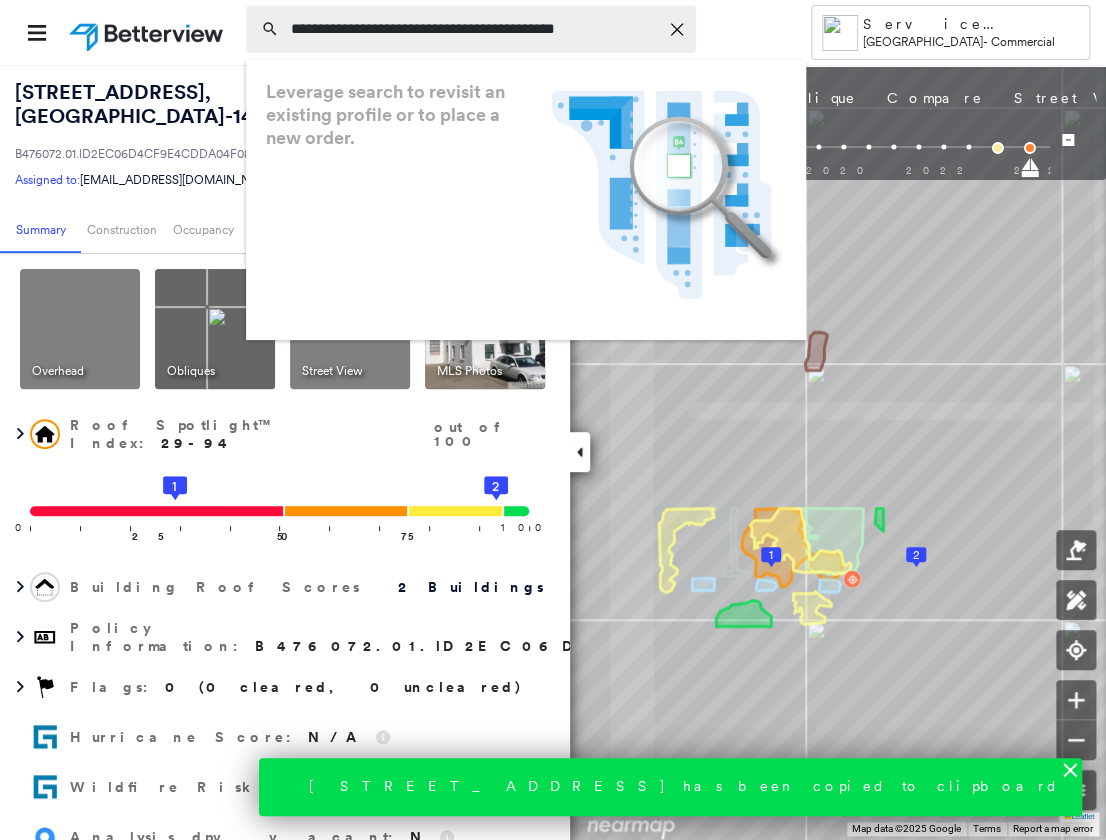 type on "**********" 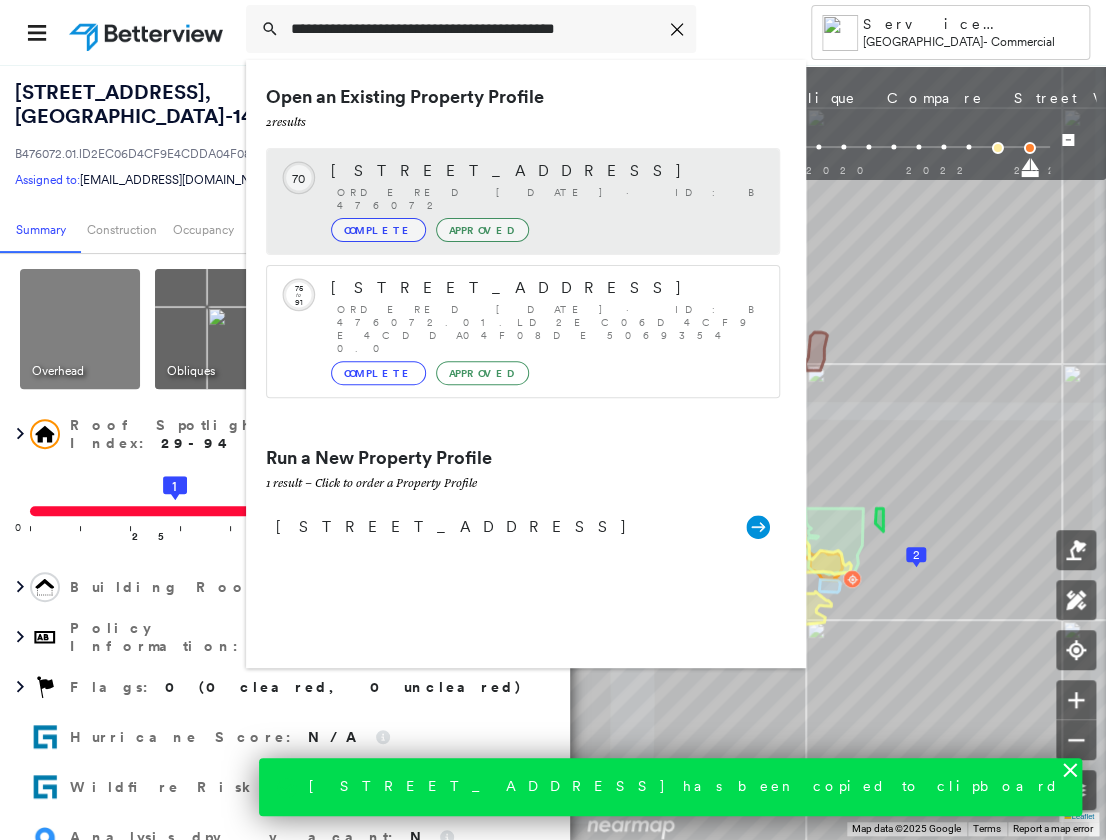 click on "2826  Cedar Ave, Minneapolis, MN 55407" at bounding box center [545, 171] 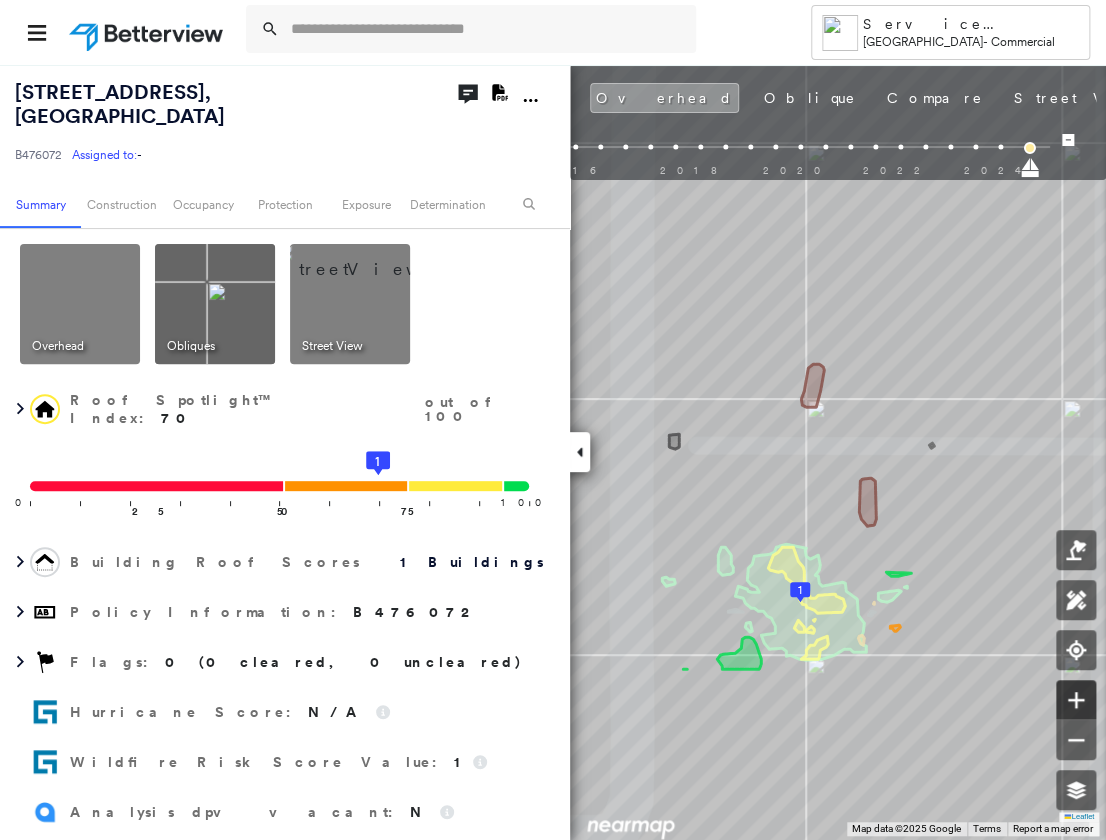 click 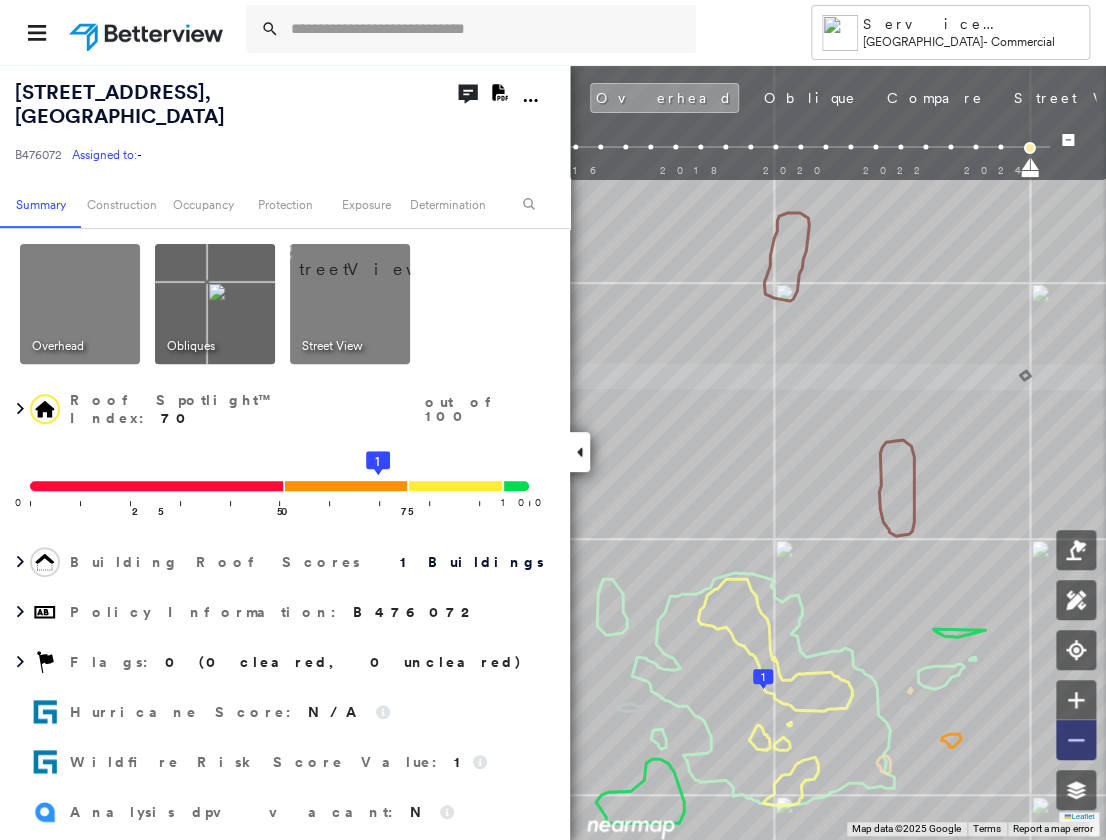 click 